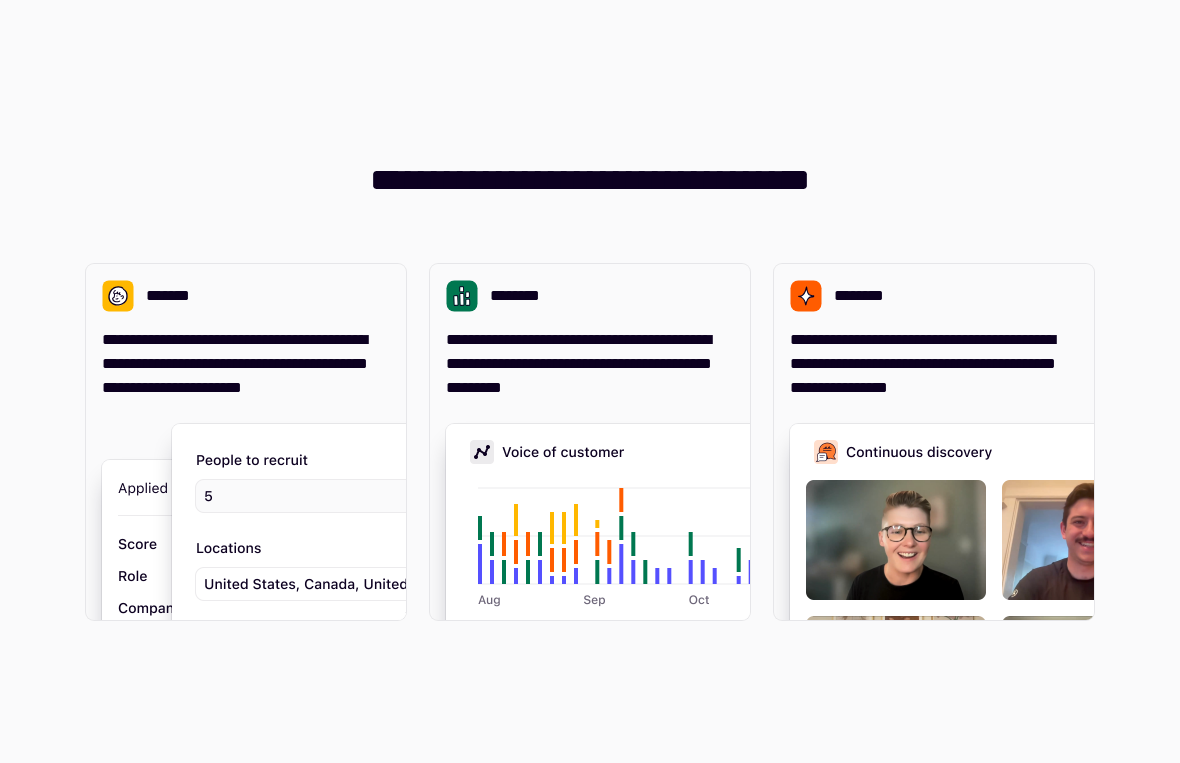 scroll, scrollTop: 0, scrollLeft: 0, axis: both 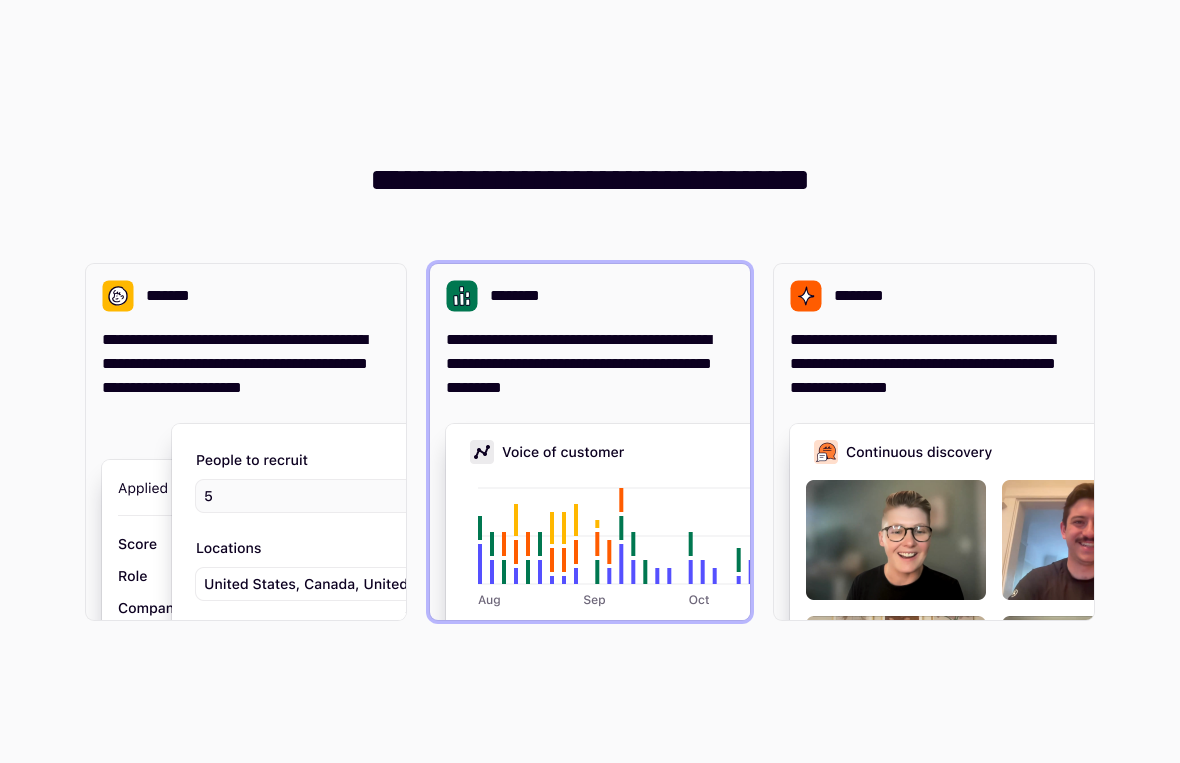 click on "**********" at bounding box center (590, 364) 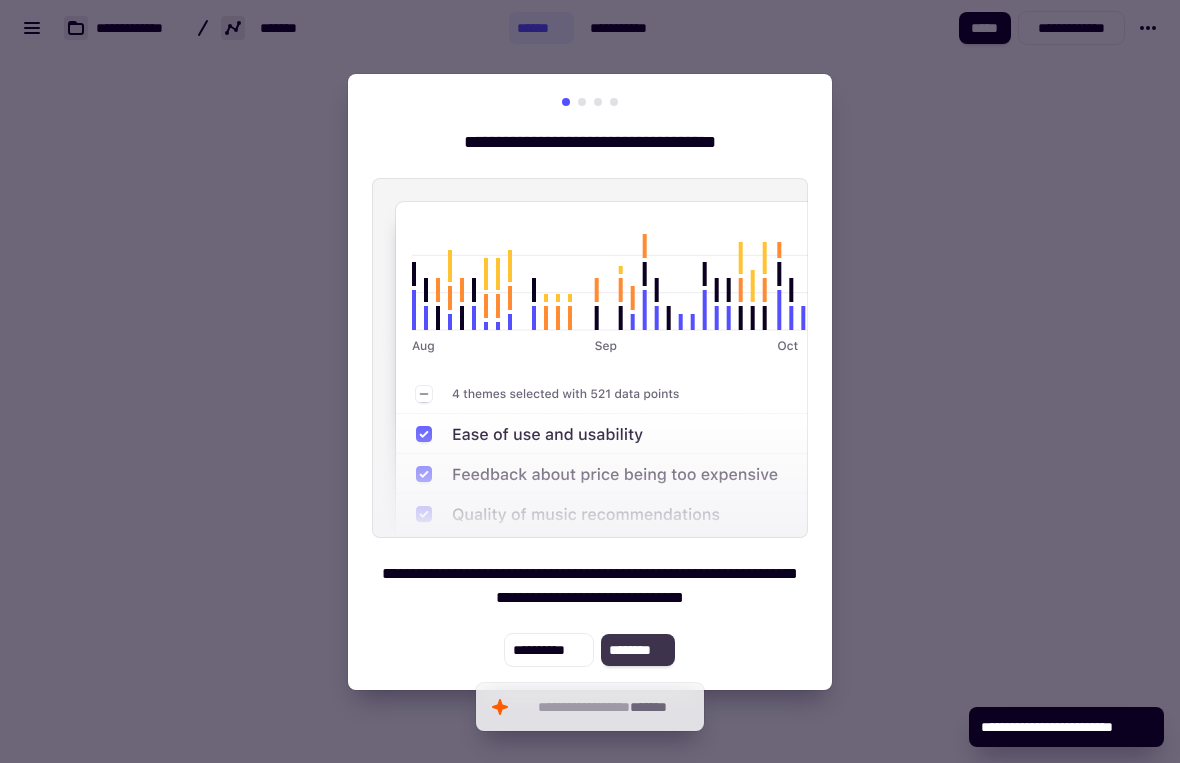 click on "********" 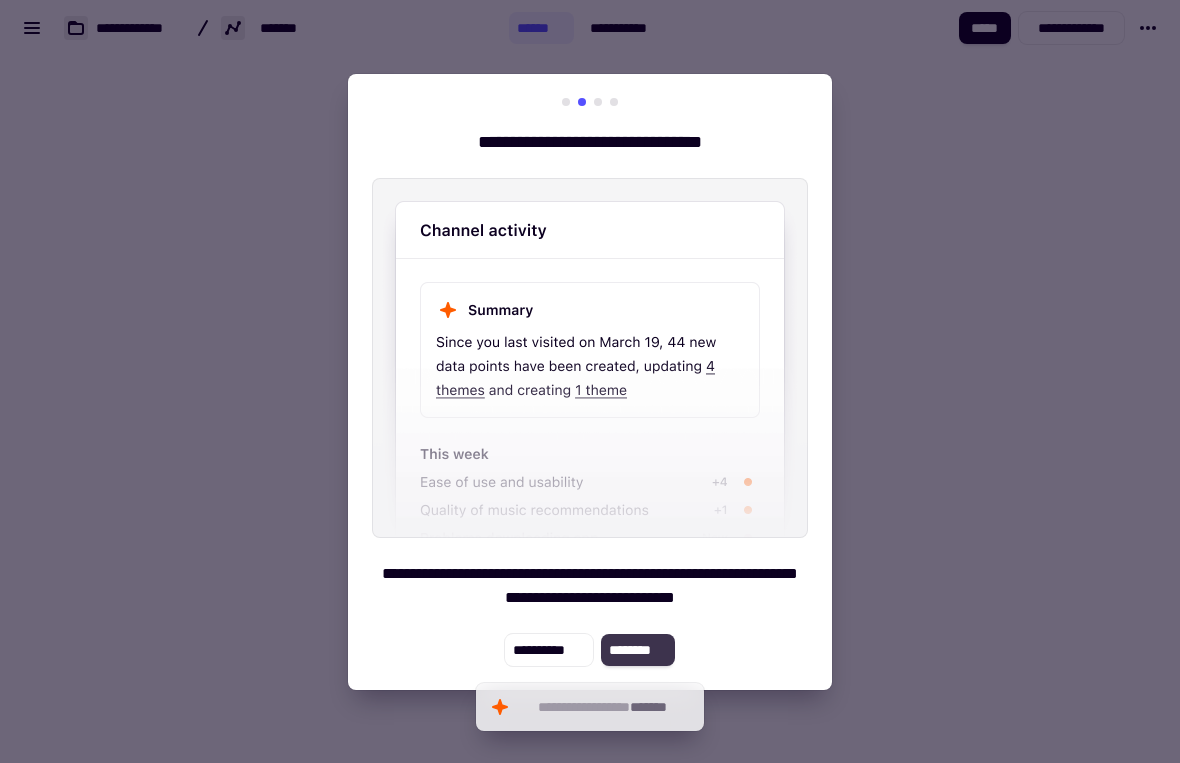 click on "********" 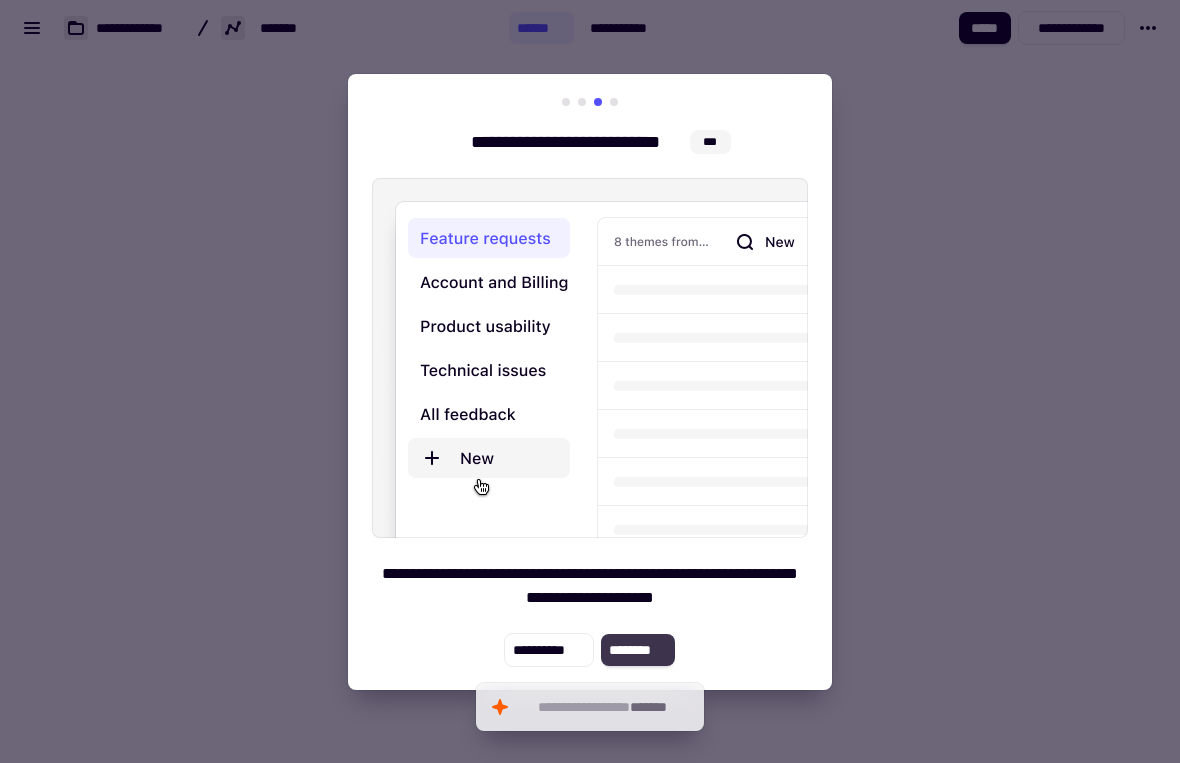 click on "********" 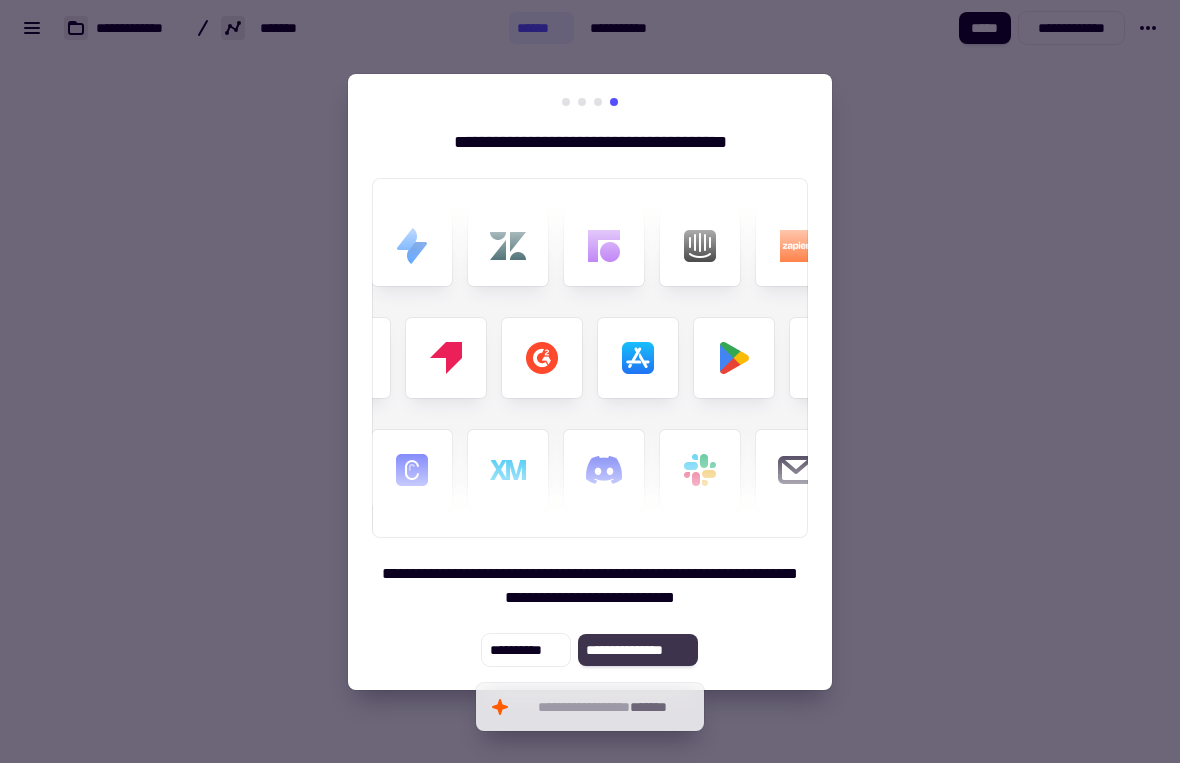 click on "**********" 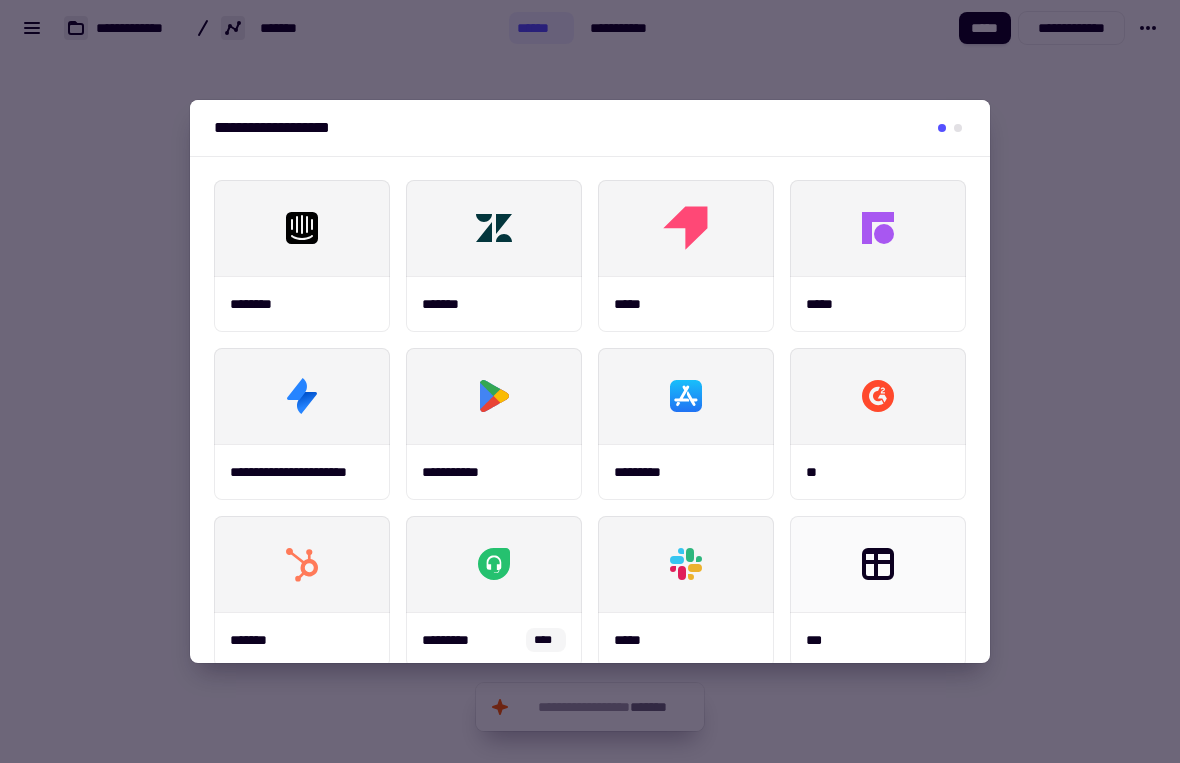 click at bounding box center (590, 381) 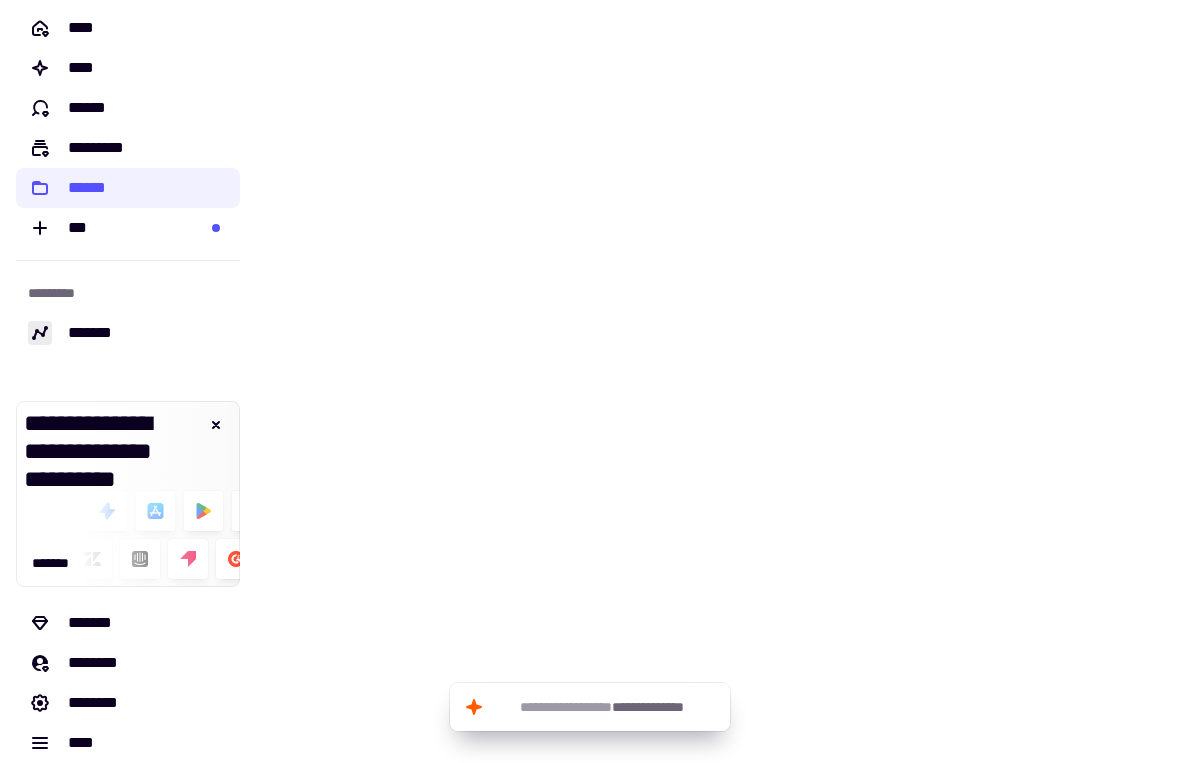 scroll, scrollTop: 0, scrollLeft: 0, axis: both 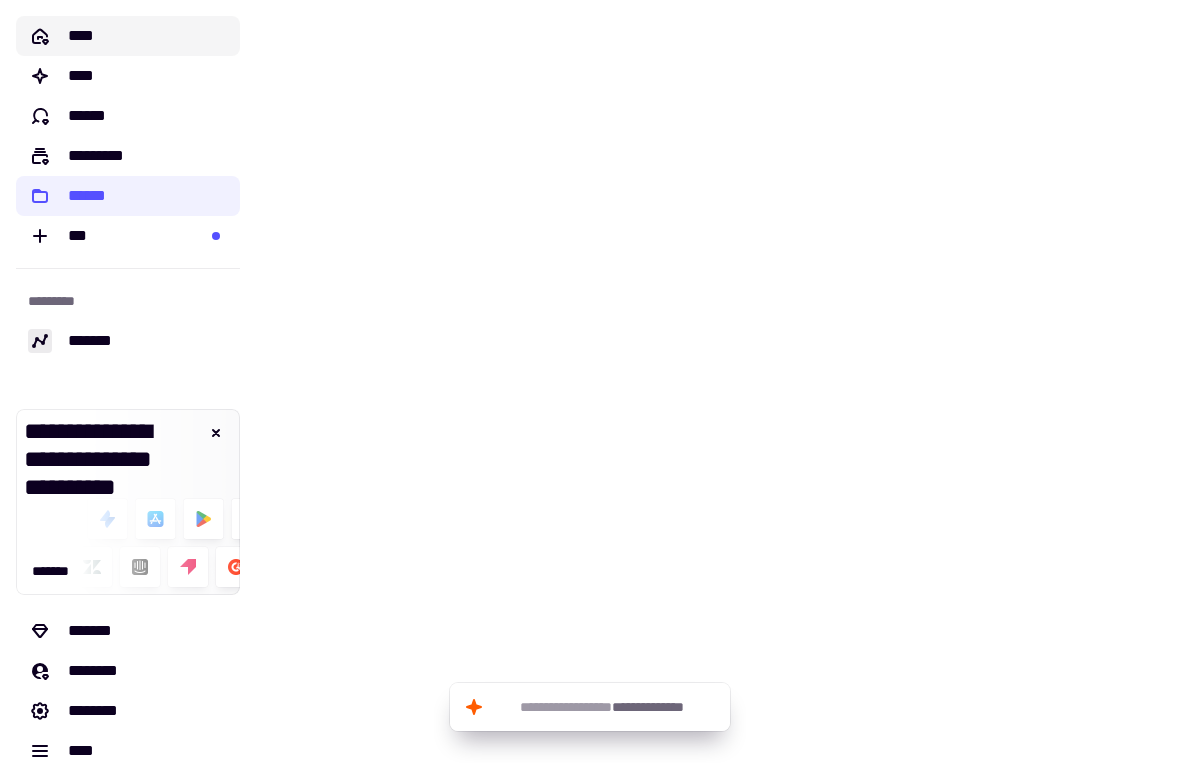 click on "****" 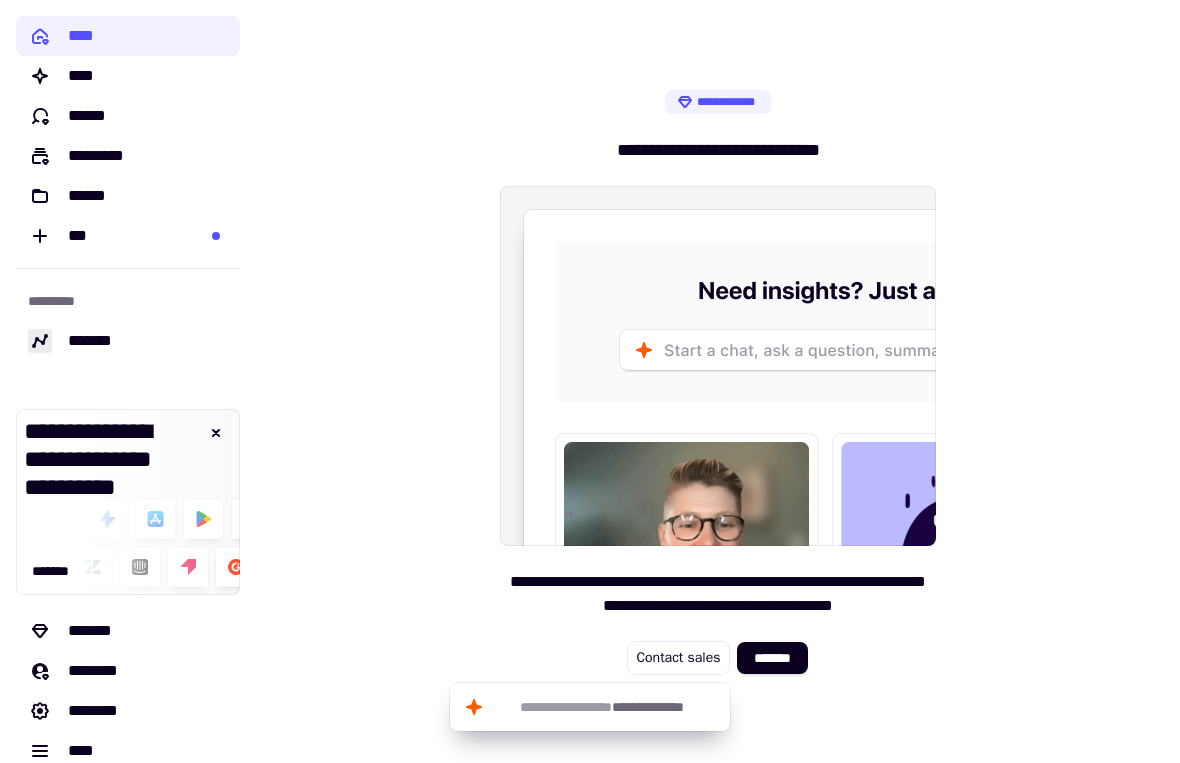 scroll, scrollTop: 24, scrollLeft: 0, axis: vertical 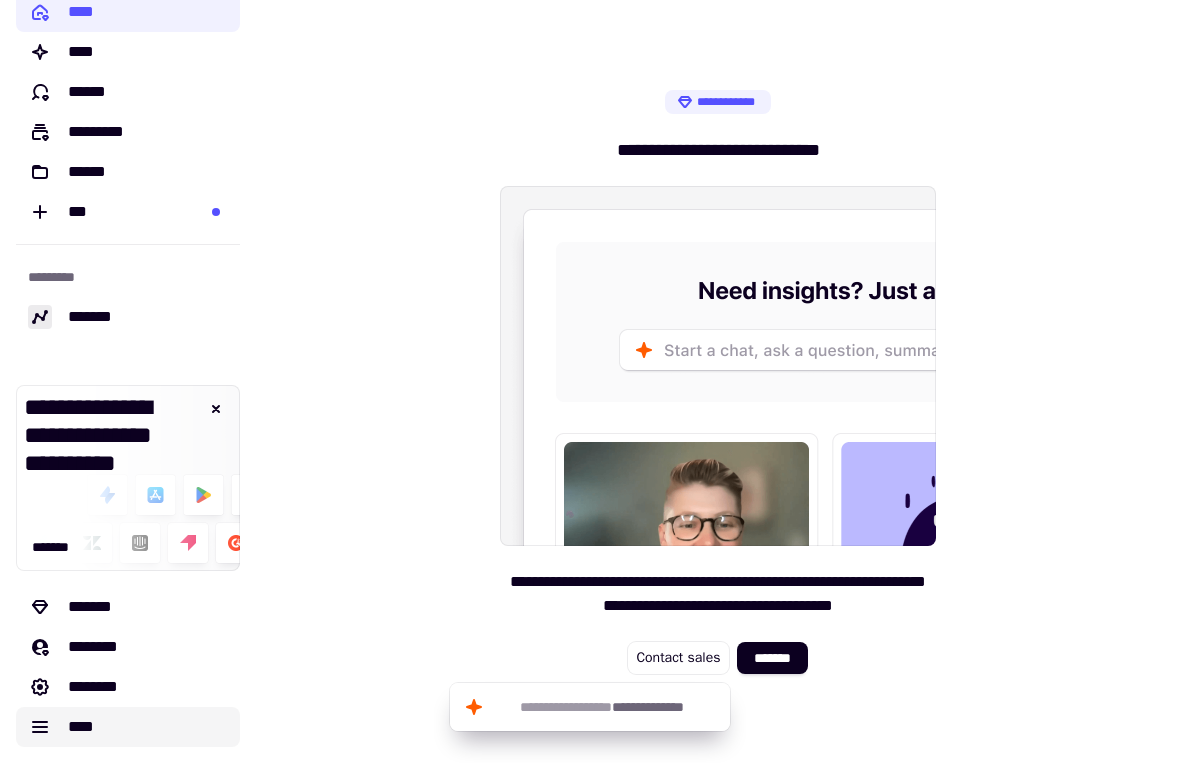 click on "****" 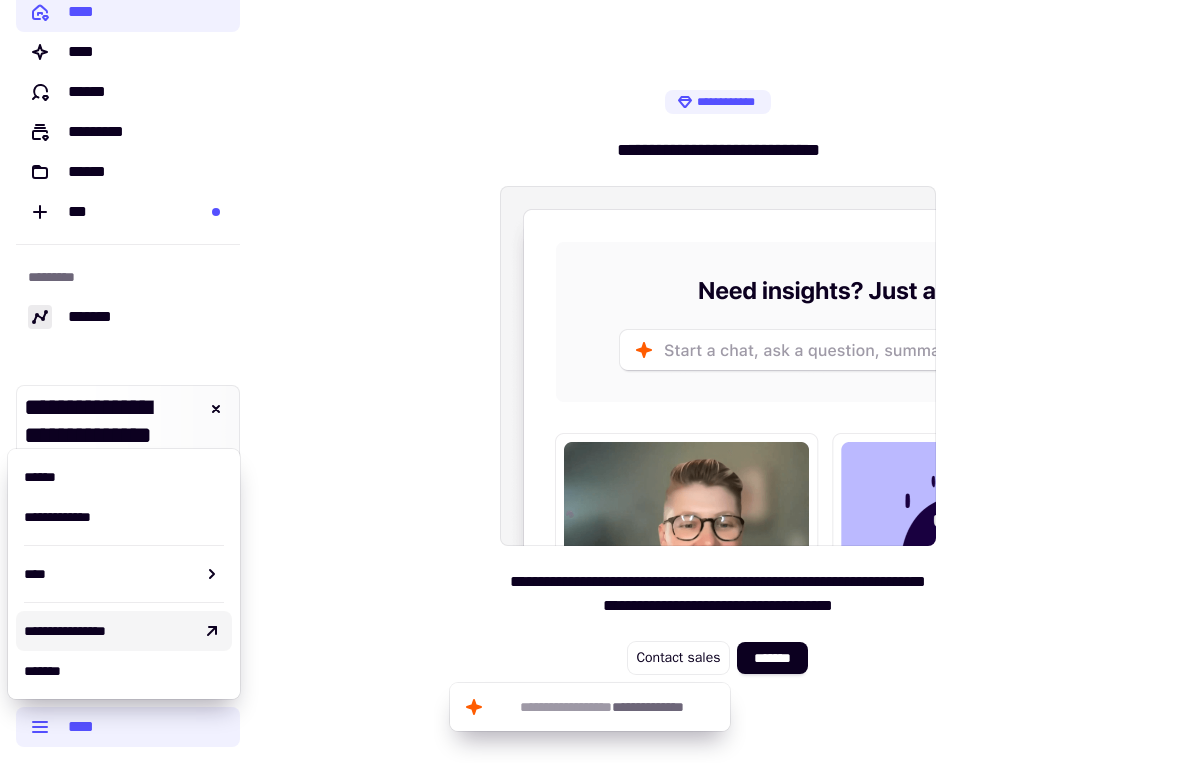 scroll, scrollTop: 0, scrollLeft: 0, axis: both 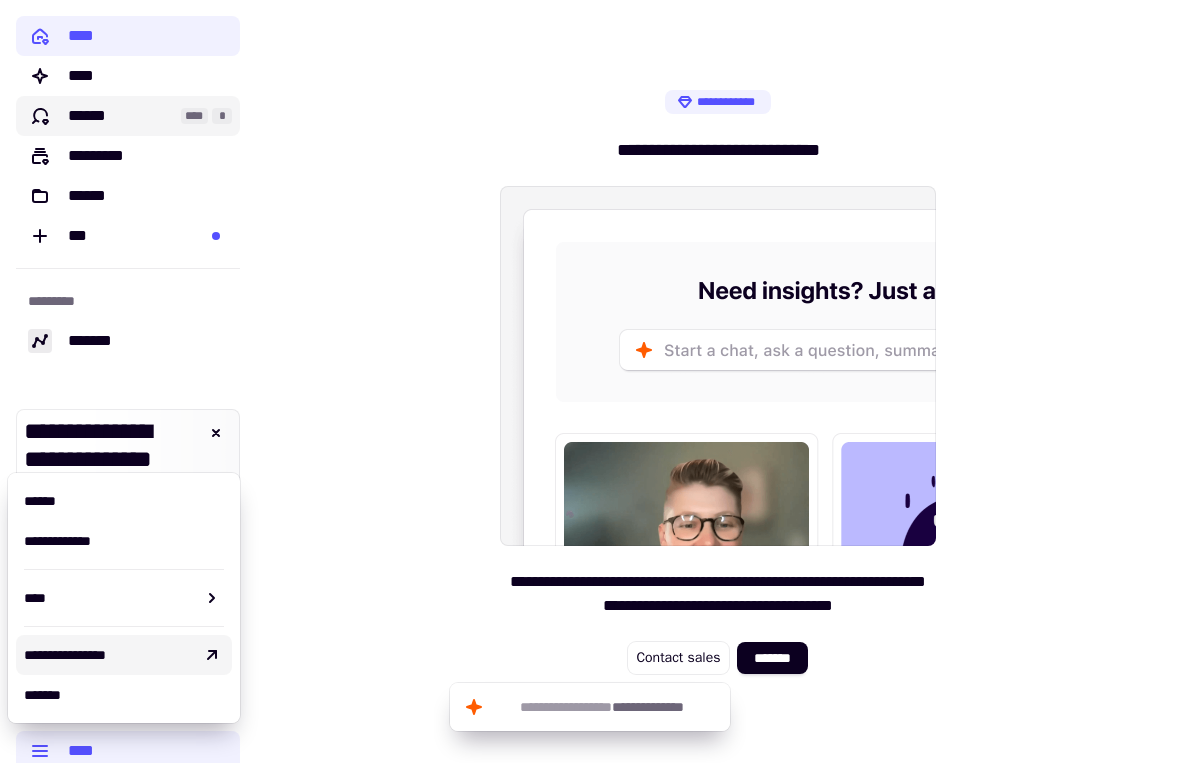 click on "******" 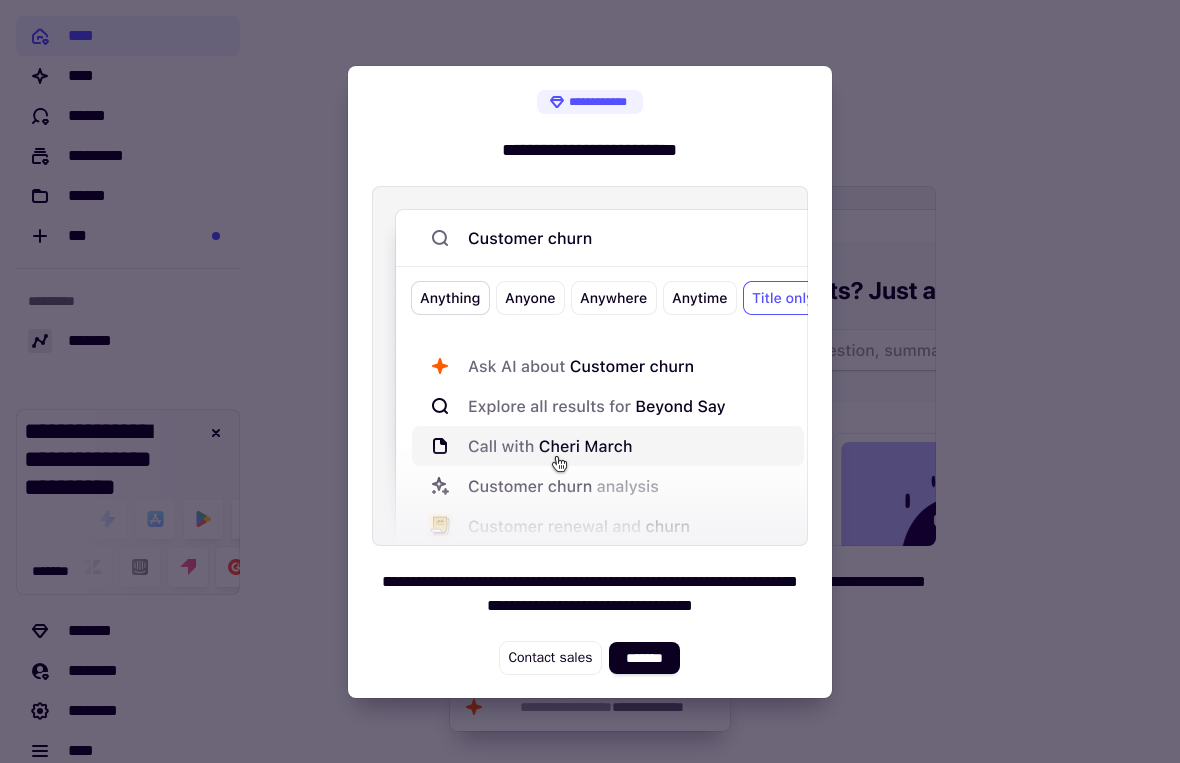 click at bounding box center (590, 381) 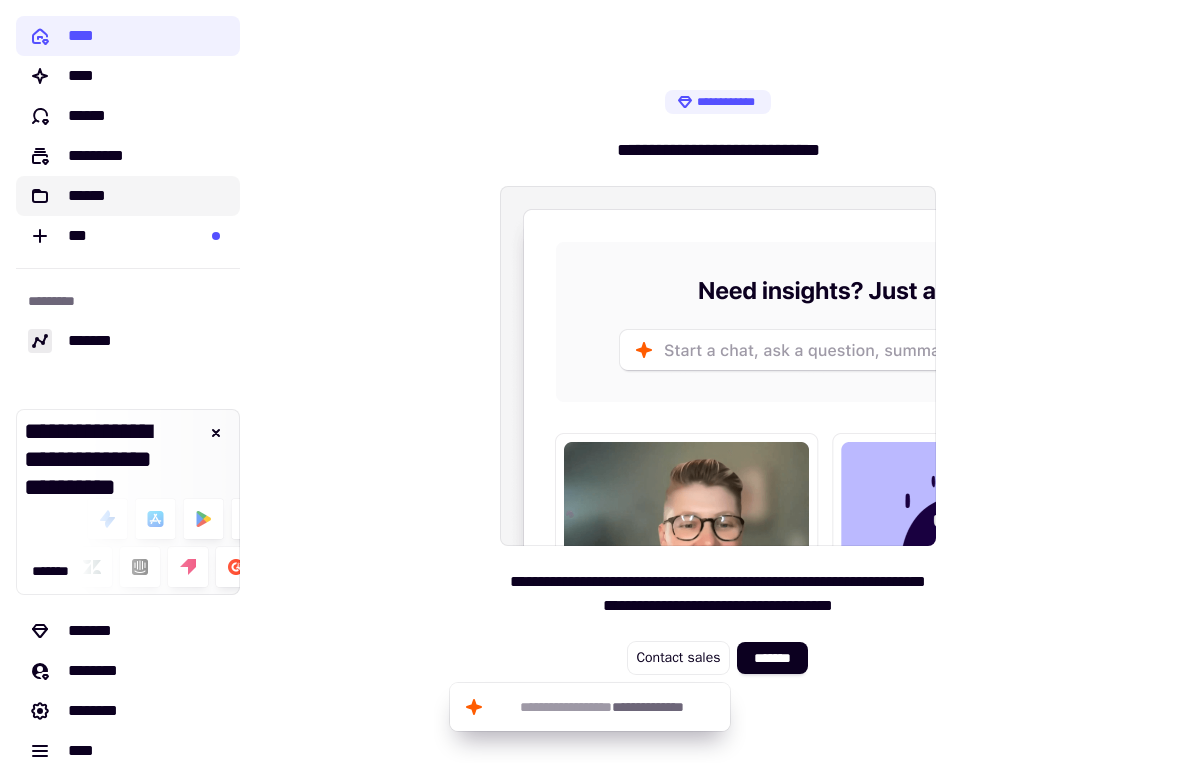 click on "******" 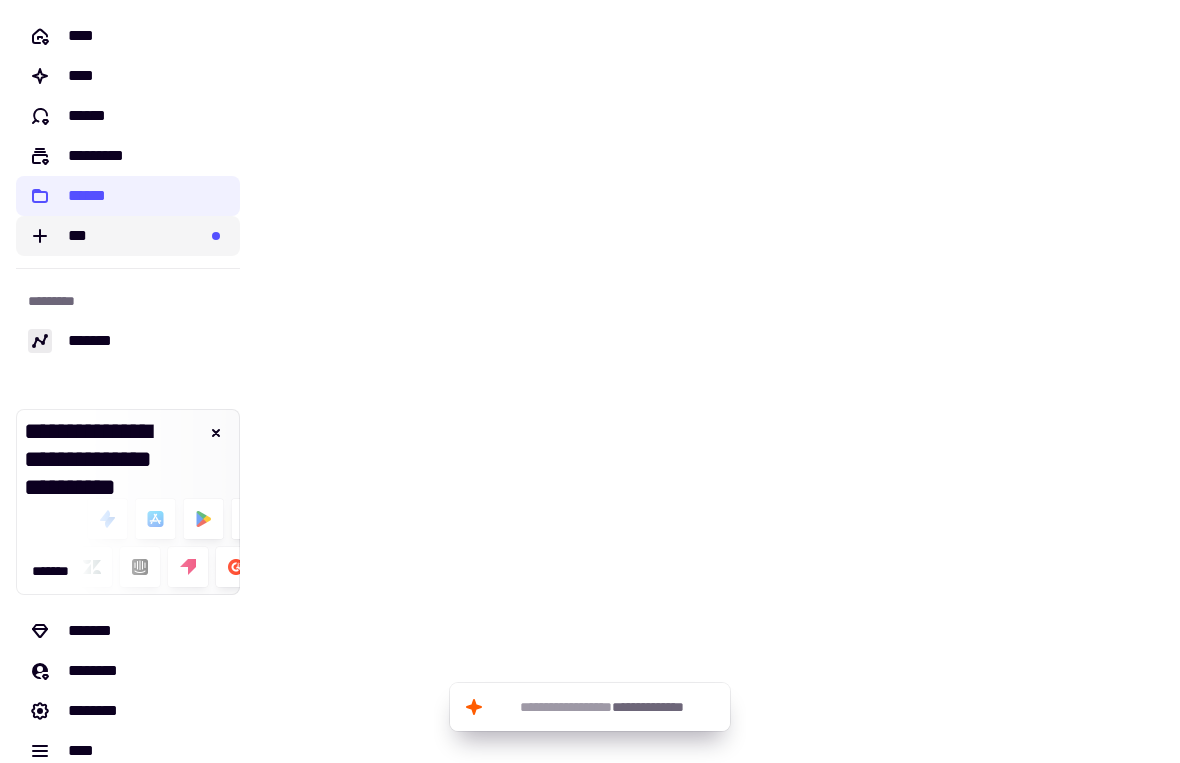 click on "***" 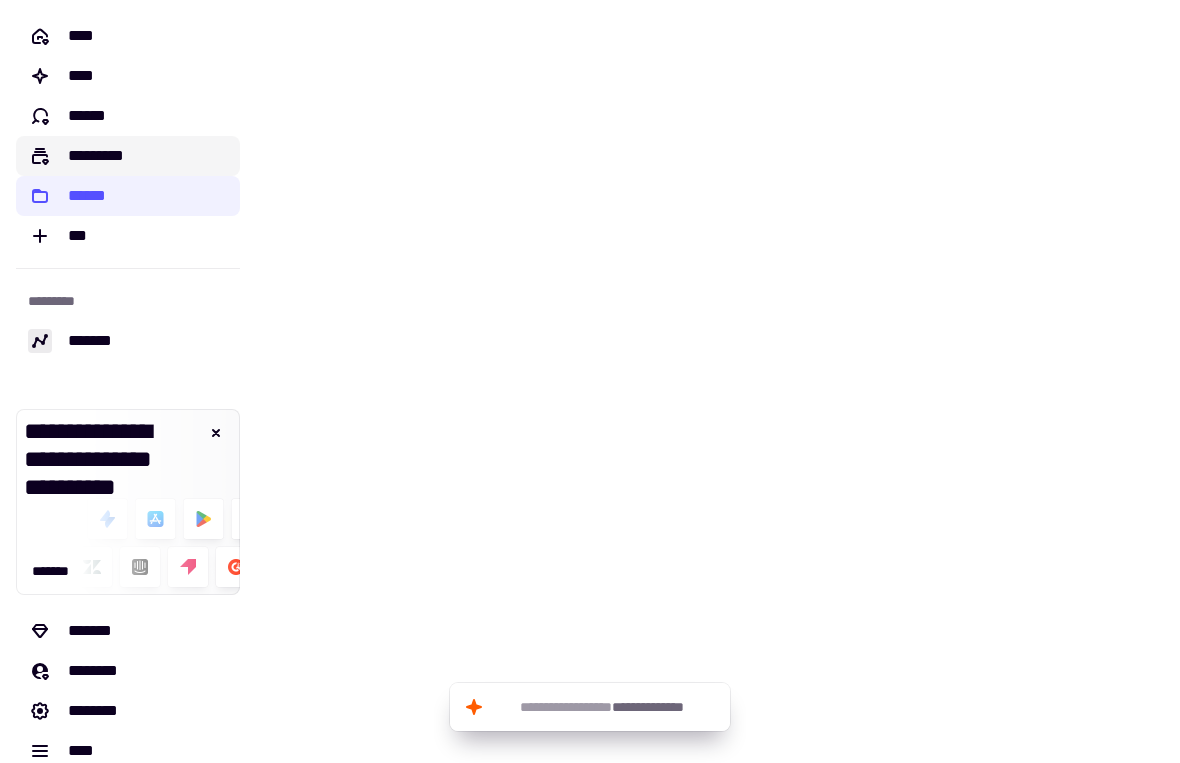 click on "*********" 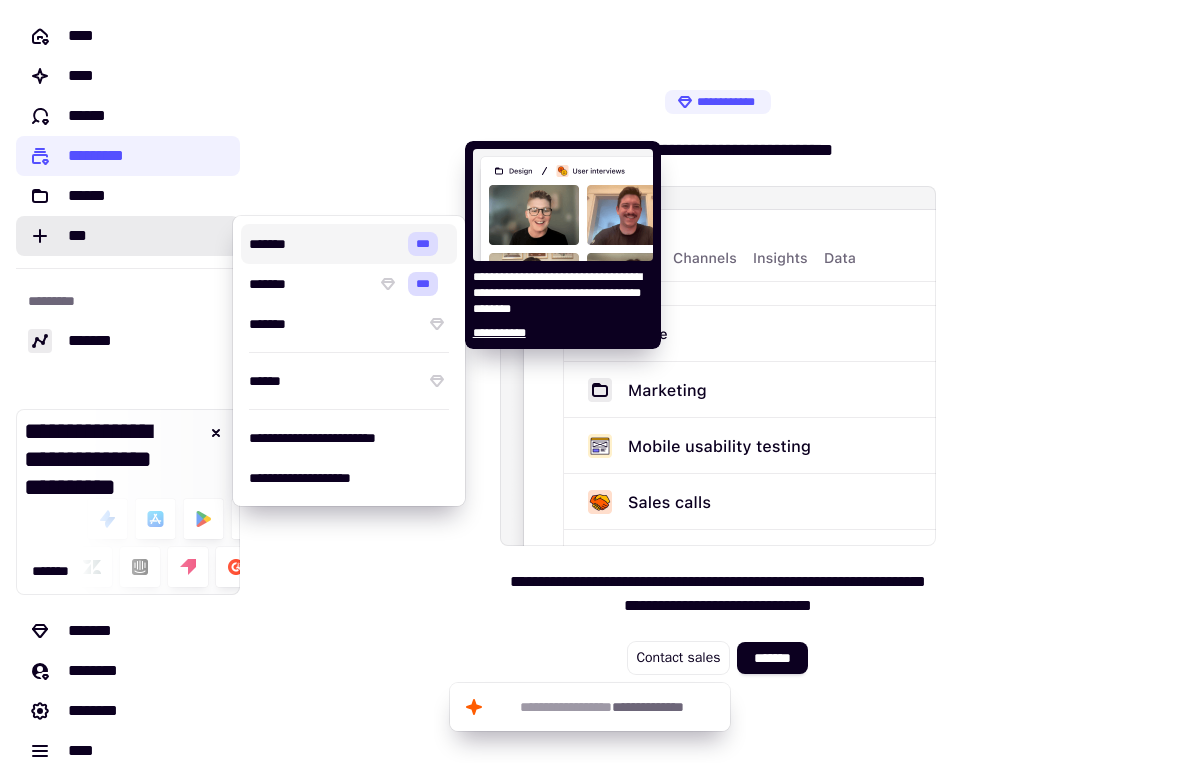 click on "*******" at bounding box center [324, 244] 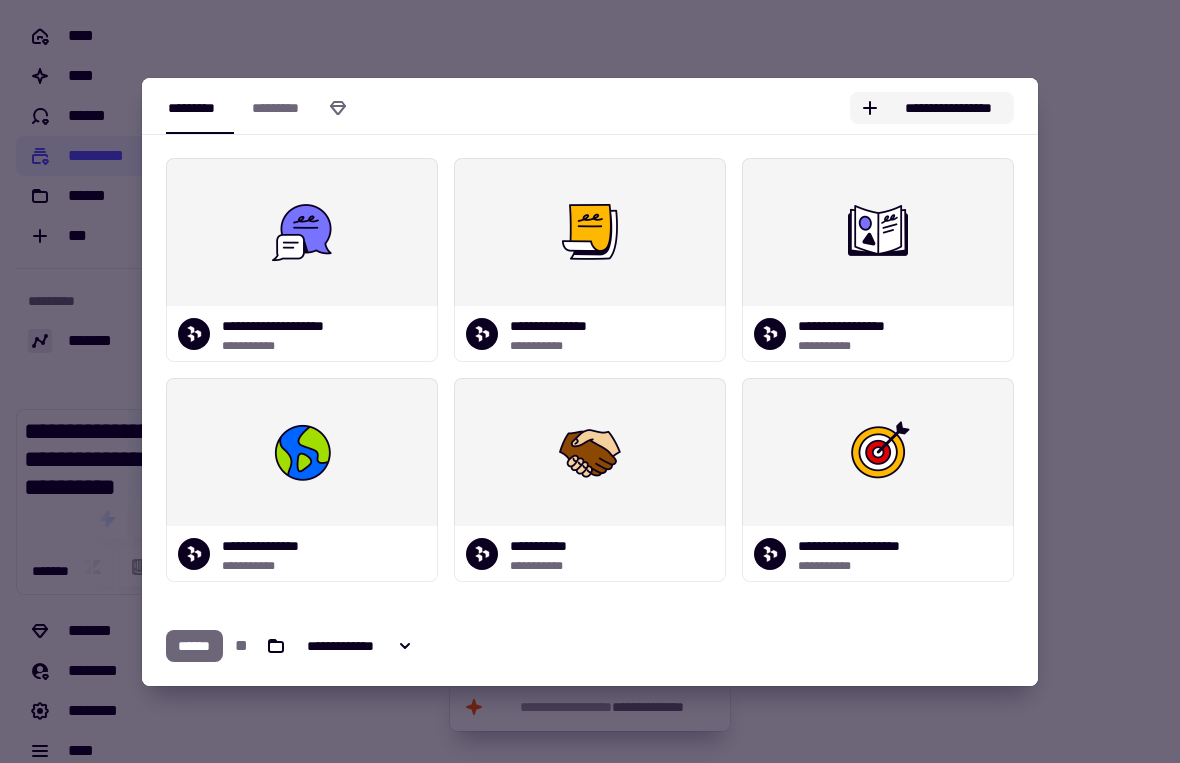 click on "**********" 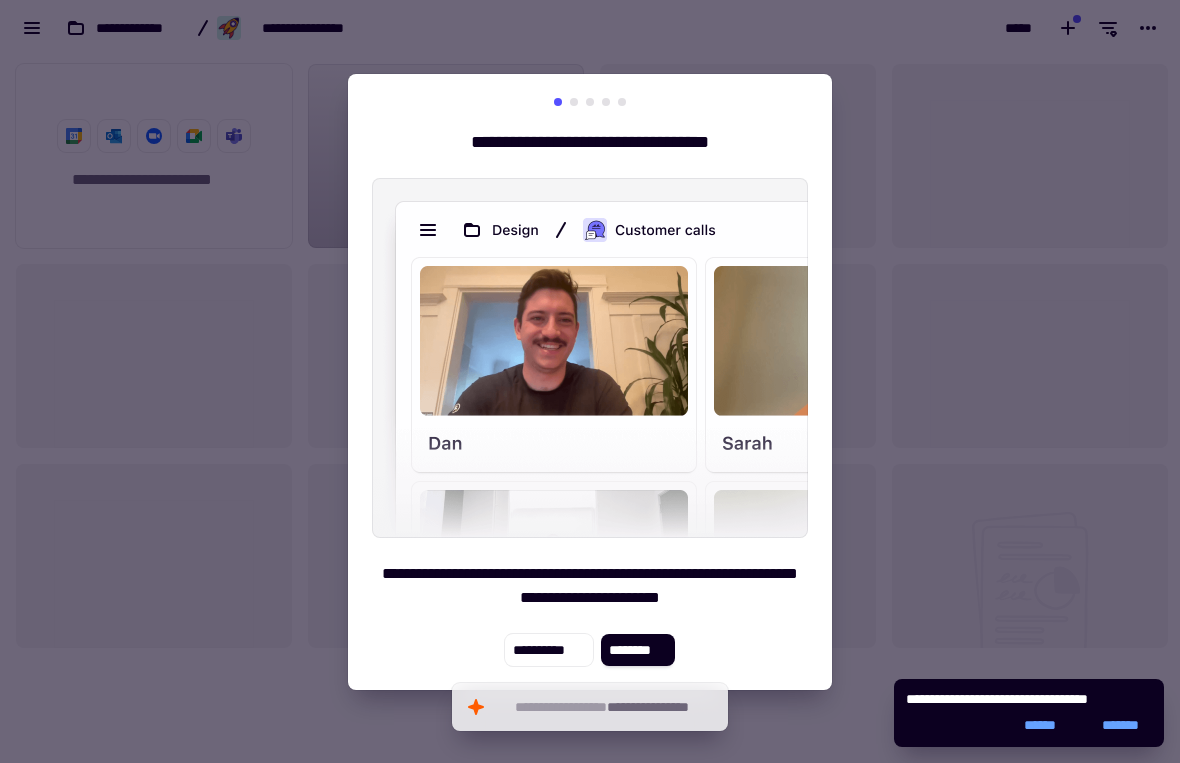 scroll, scrollTop: 16, scrollLeft: 16, axis: both 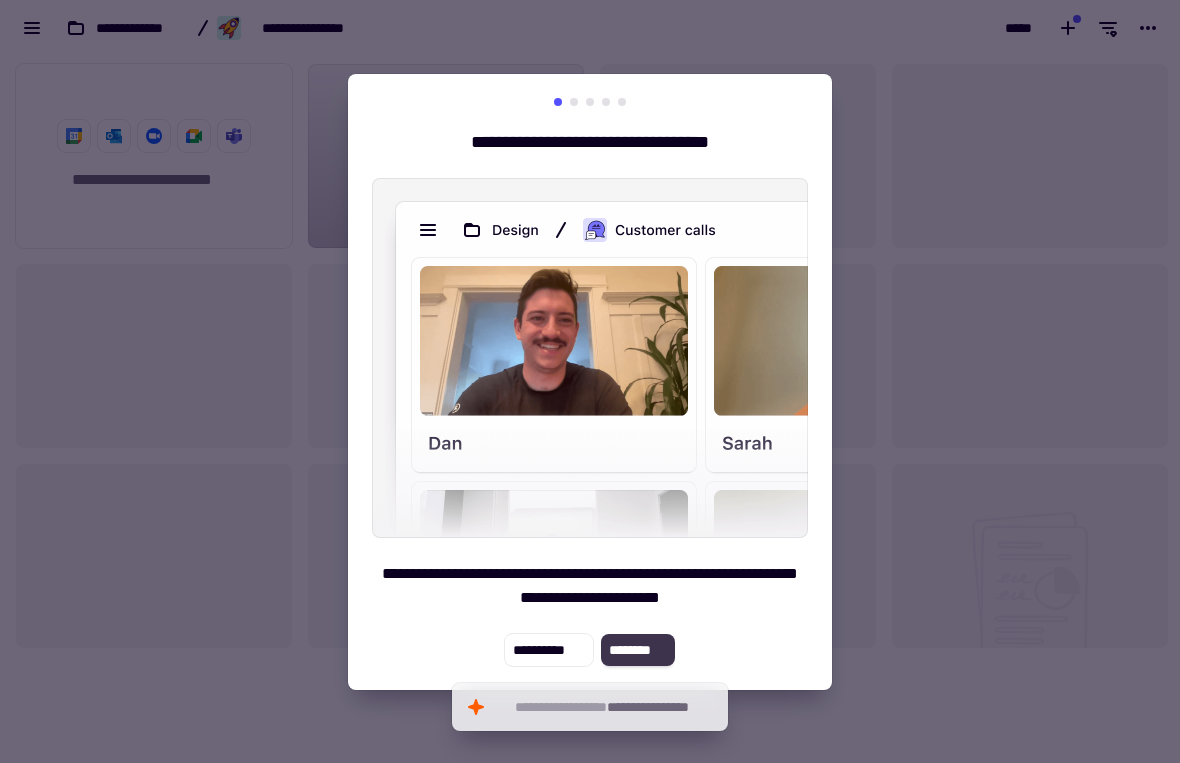 click on "********" 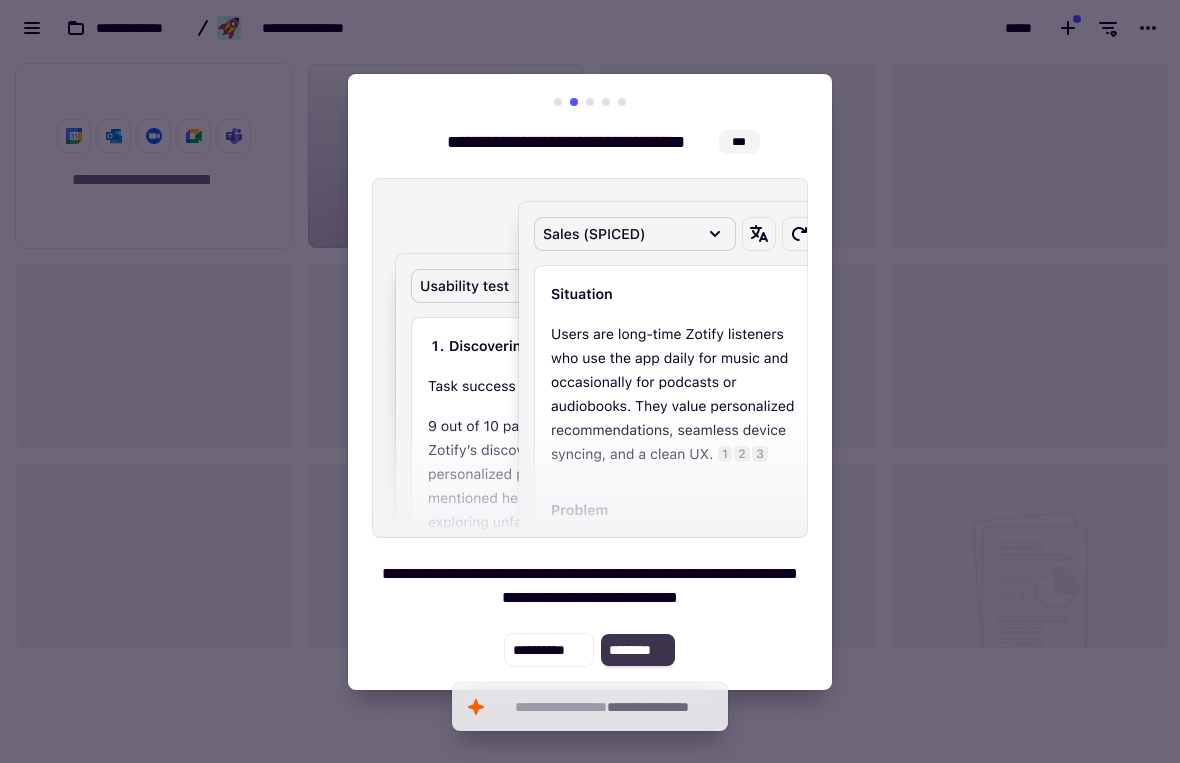 click on "********" 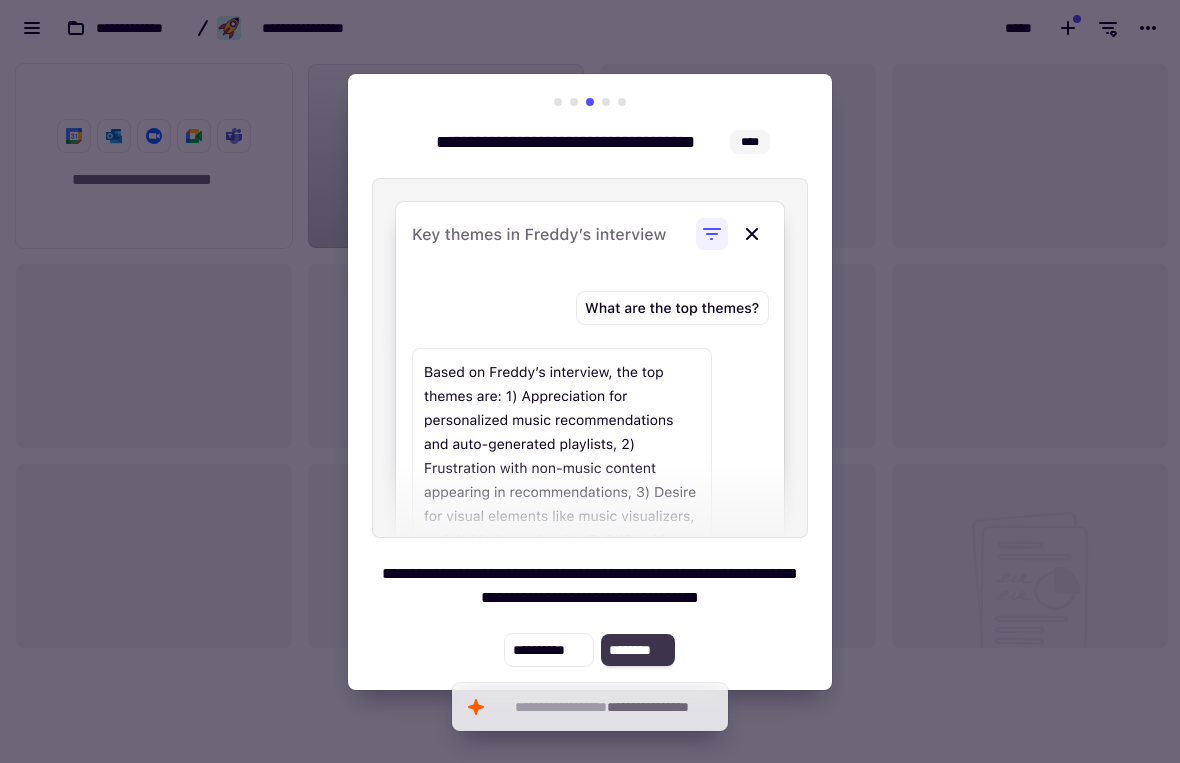 click on "********" 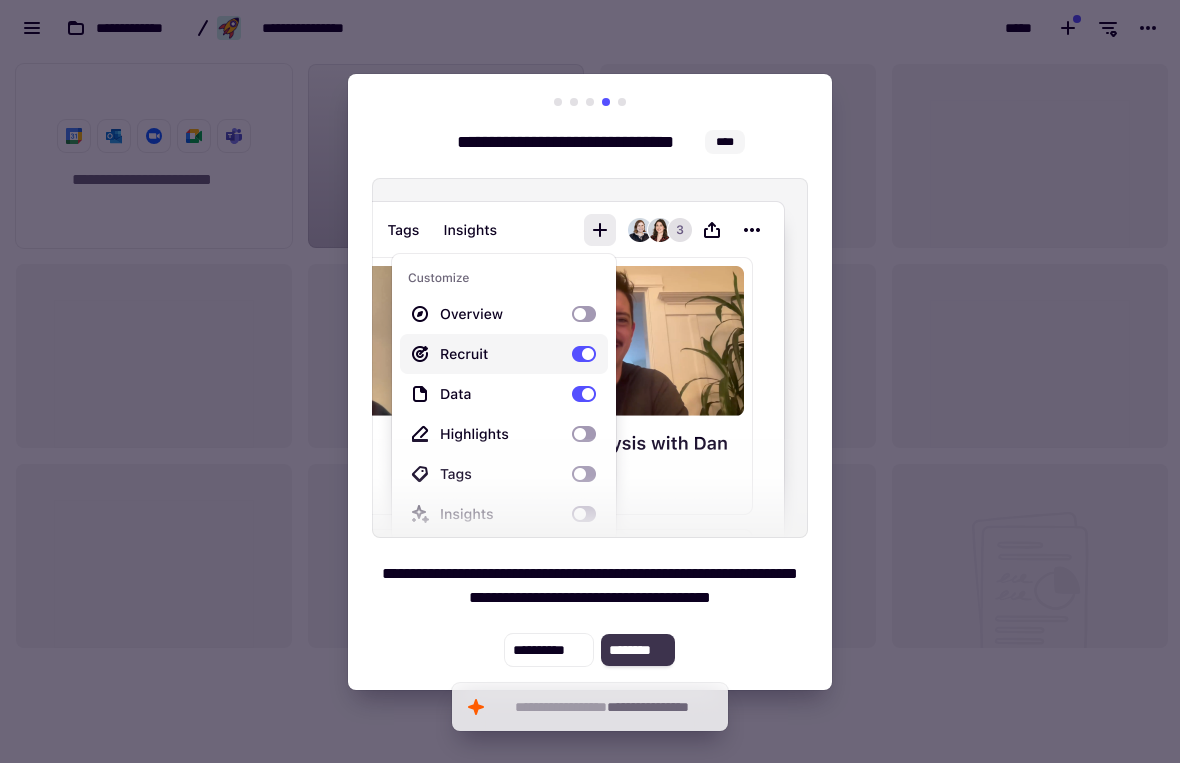 click on "********" 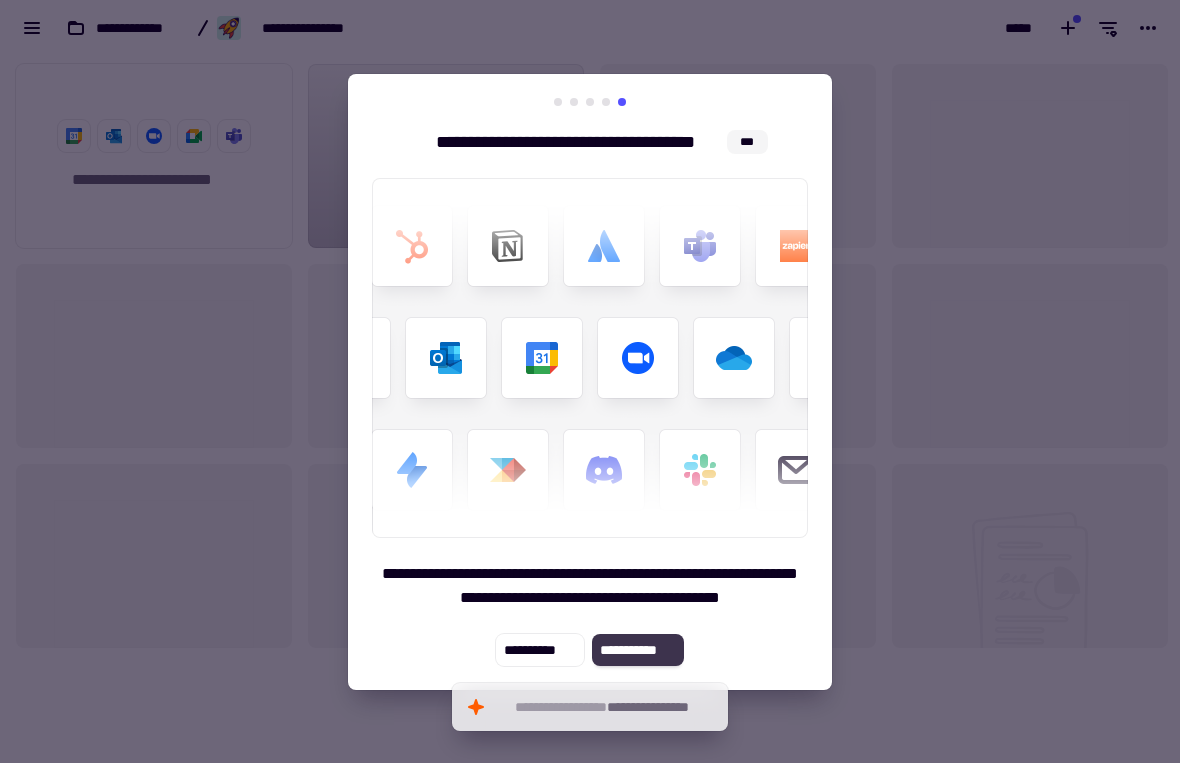 click on "**********" 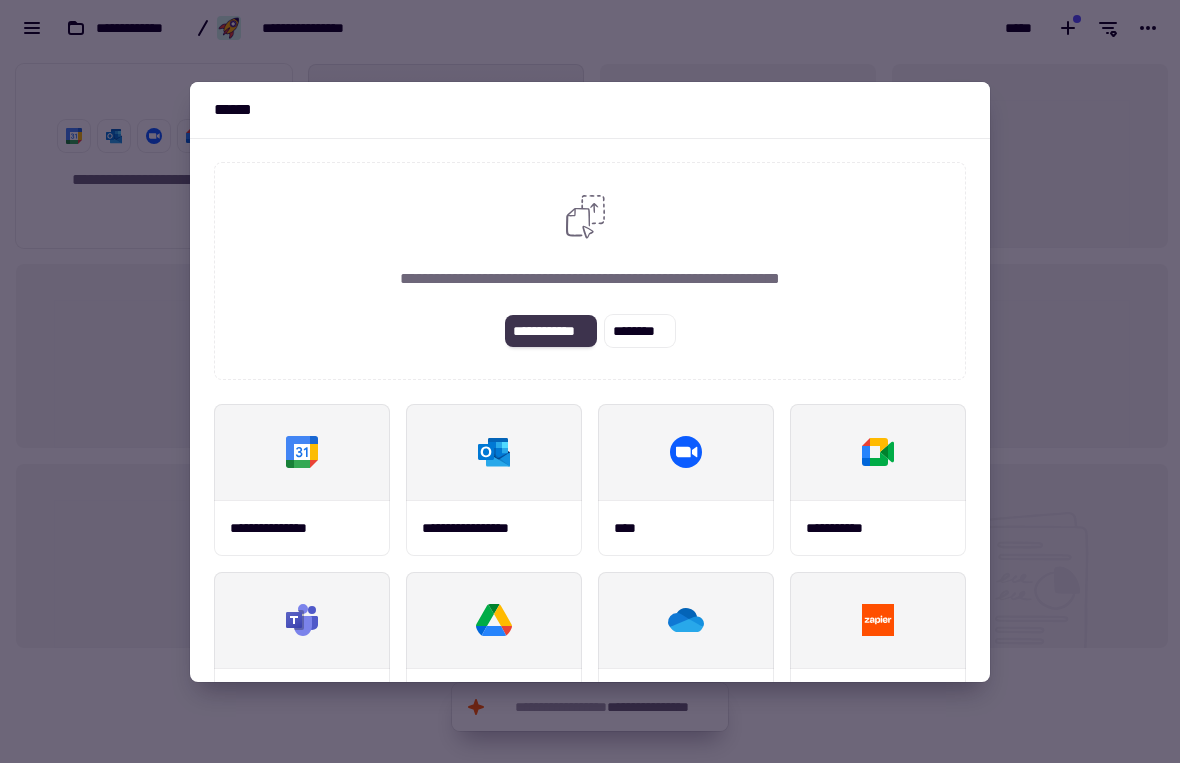 click on "**********" 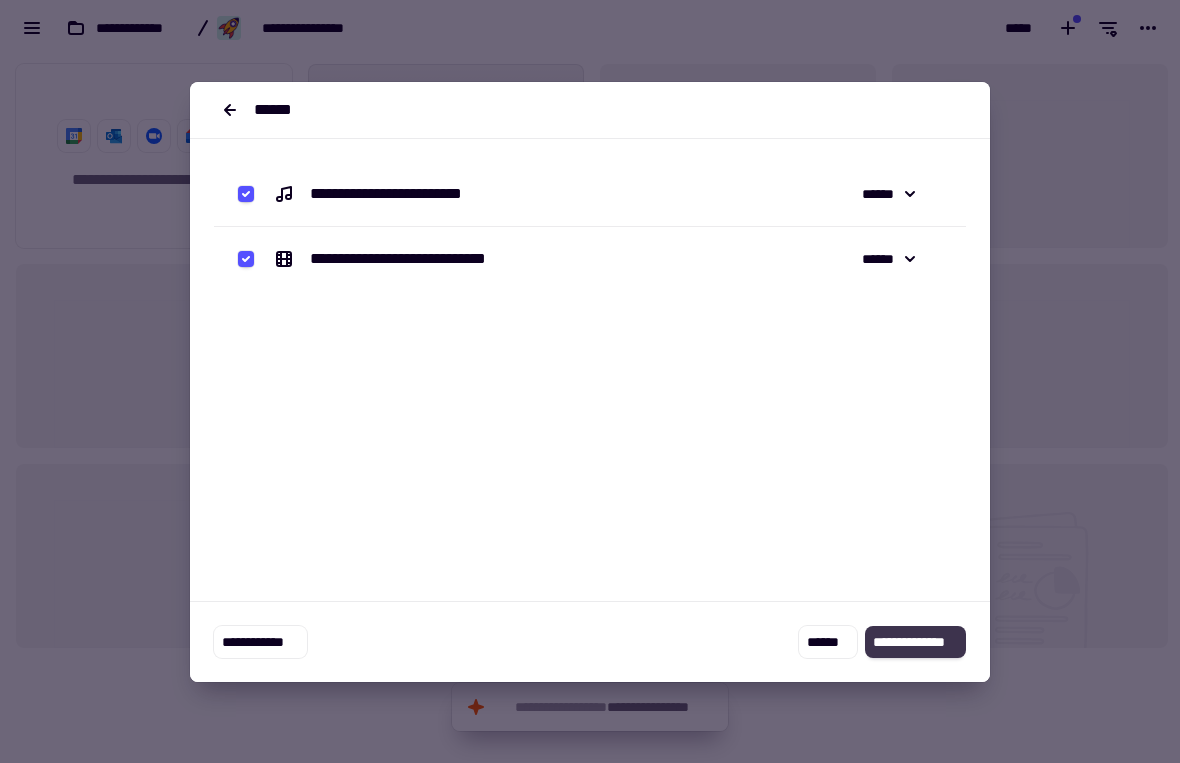 click on "**********" 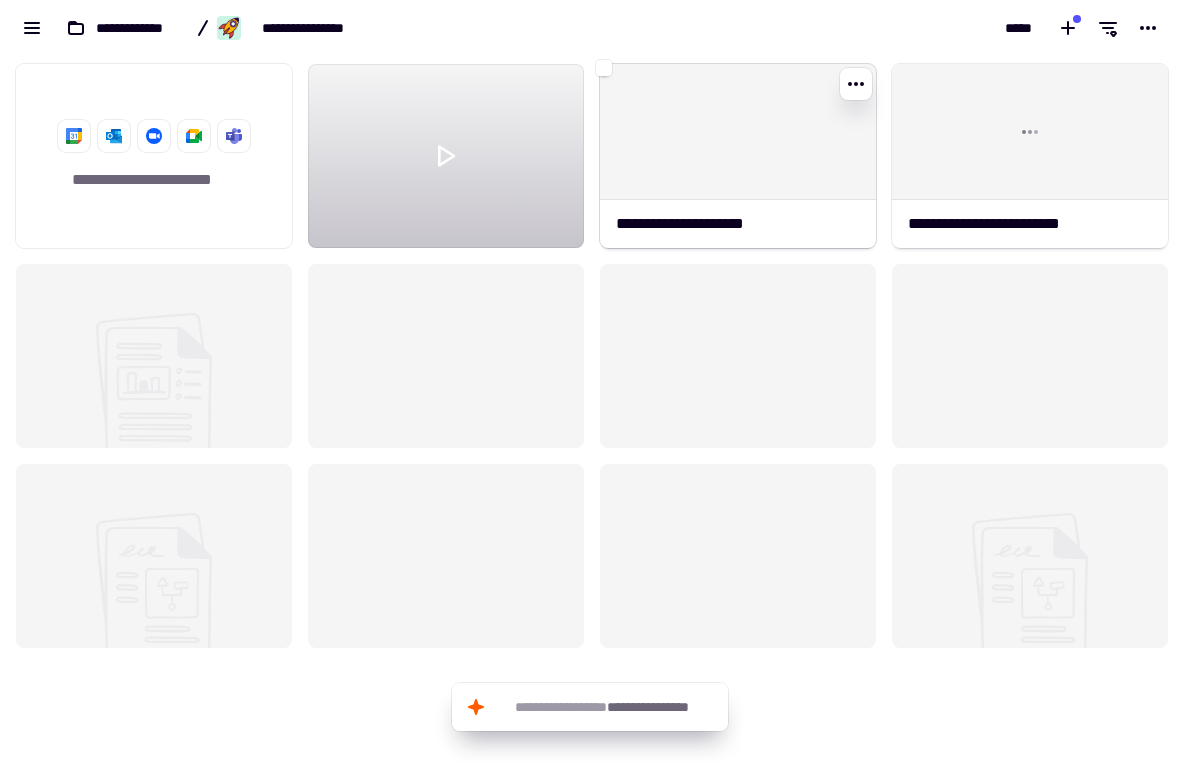 click 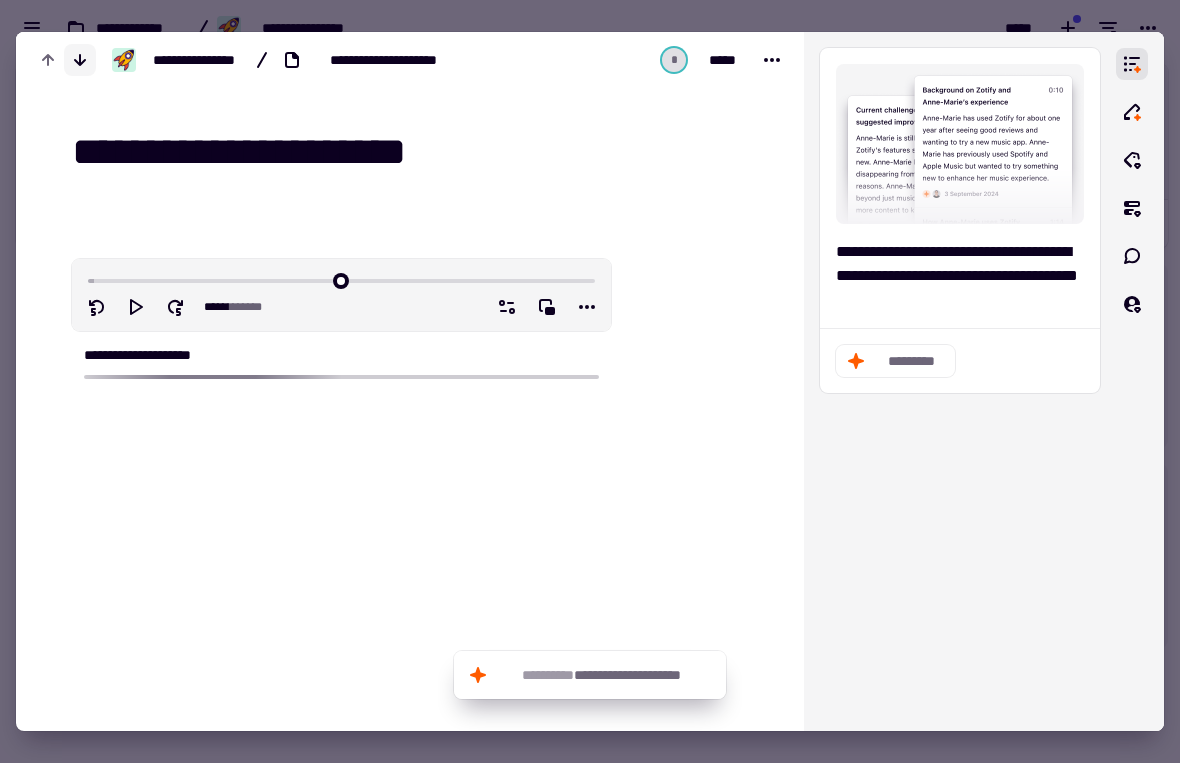 click 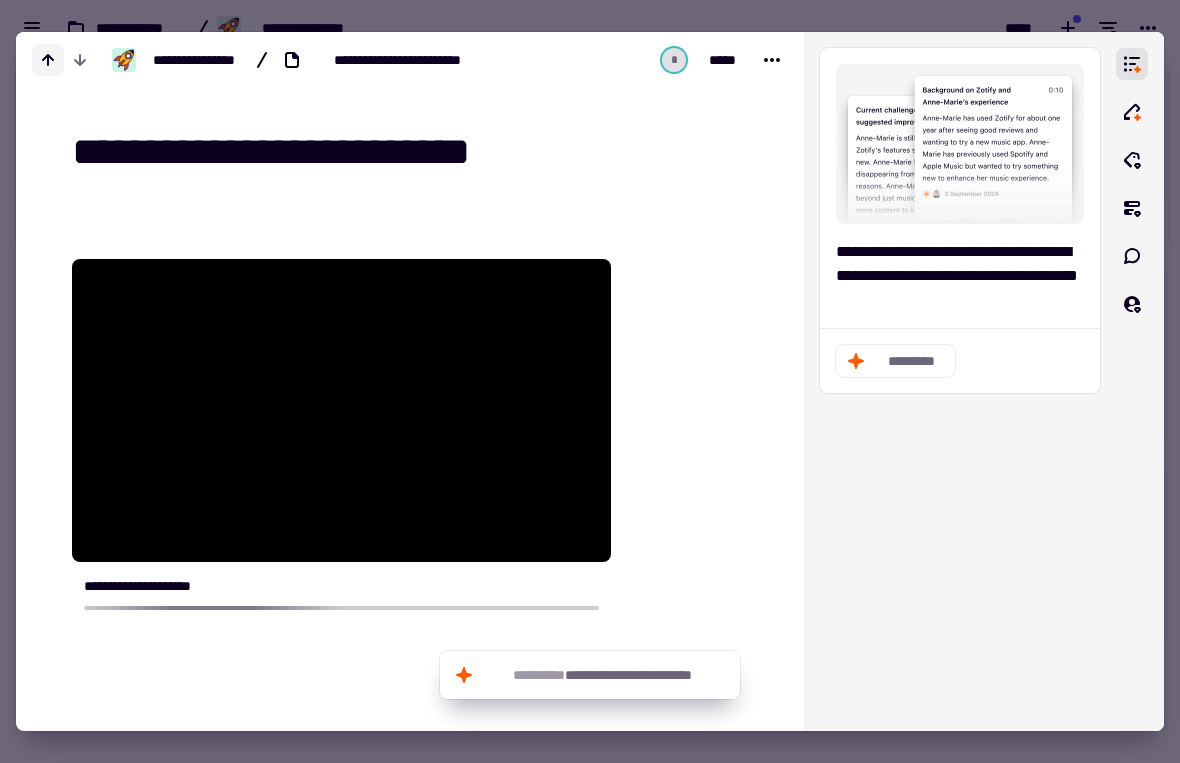 click 